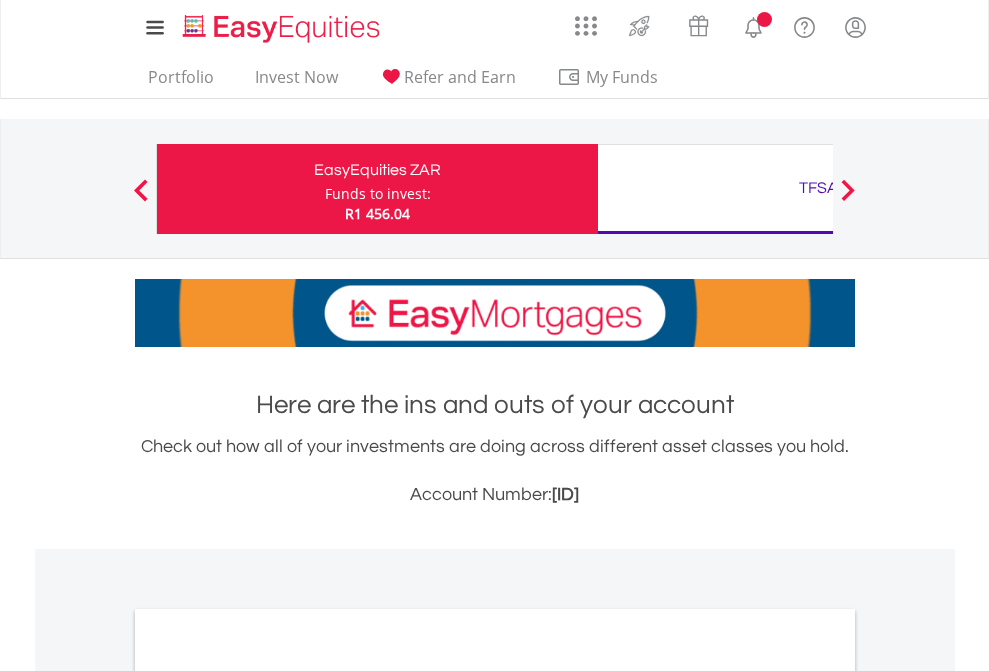 scroll, scrollTop: 0, scrollLeft: 0, axis: both 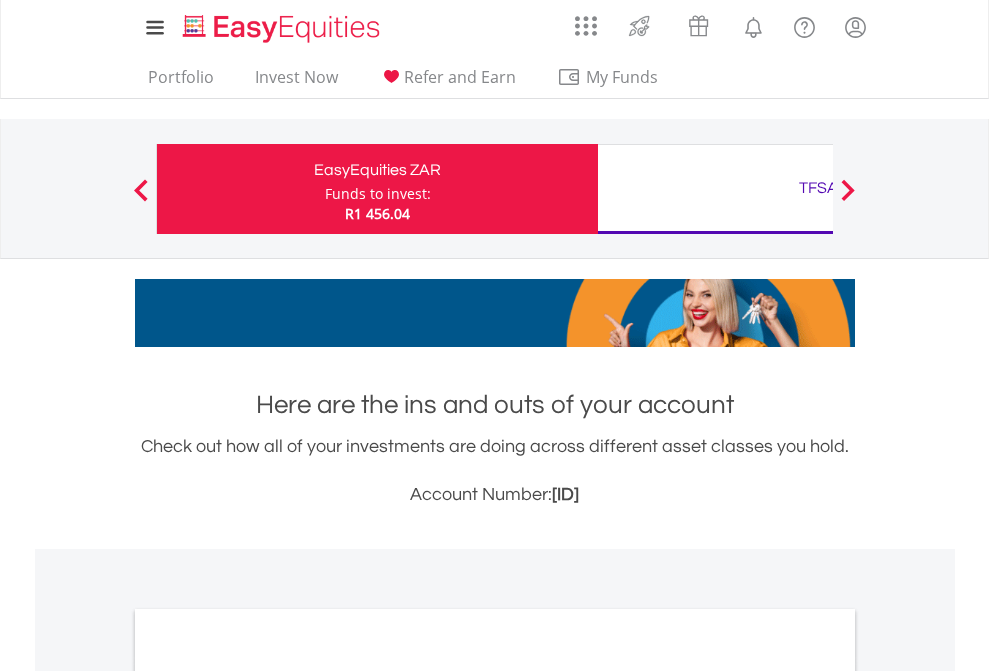 click on "Funds to invest:" at bounding box center (378, 194) 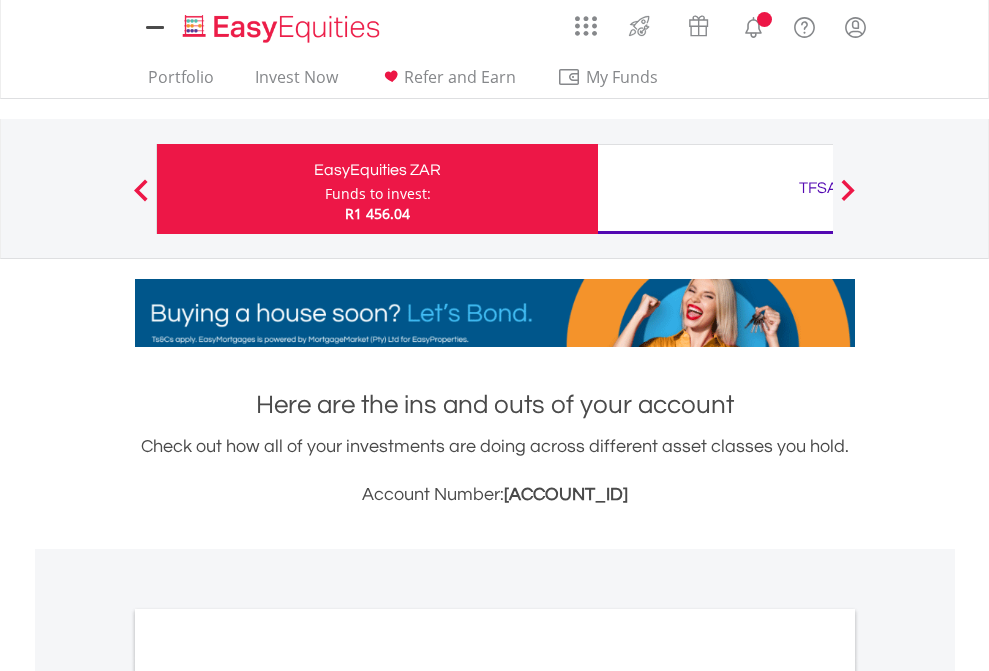 scroll, scrollTop: 0, scrollLeft: 0, axis: both 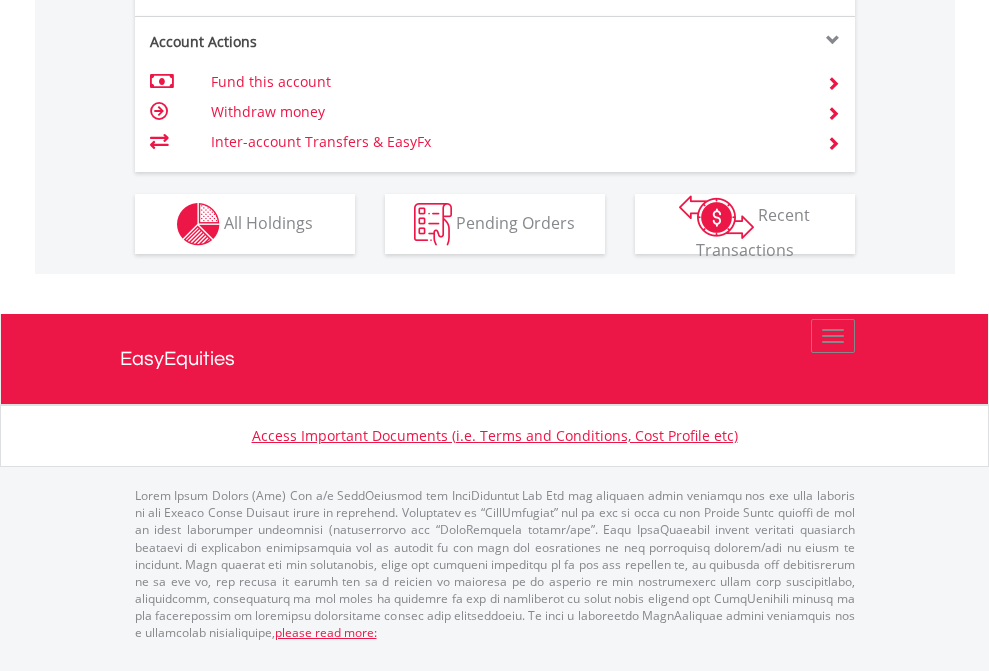 click on "Investment types" at bounding box center (706, -337) 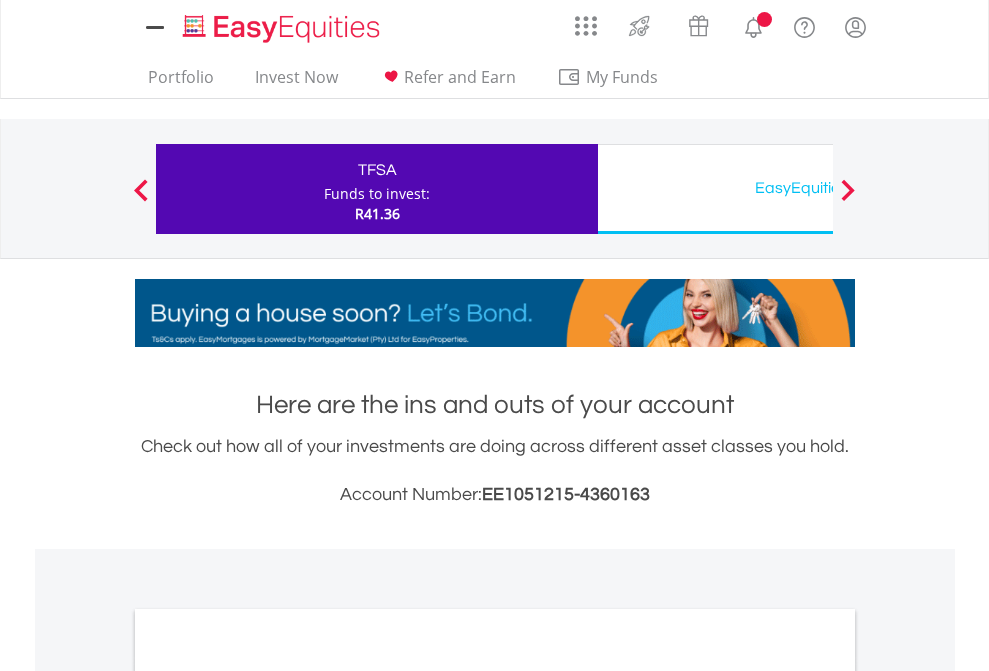 scroll, scrollTop: 0, scrollLeft: 0, axis: both 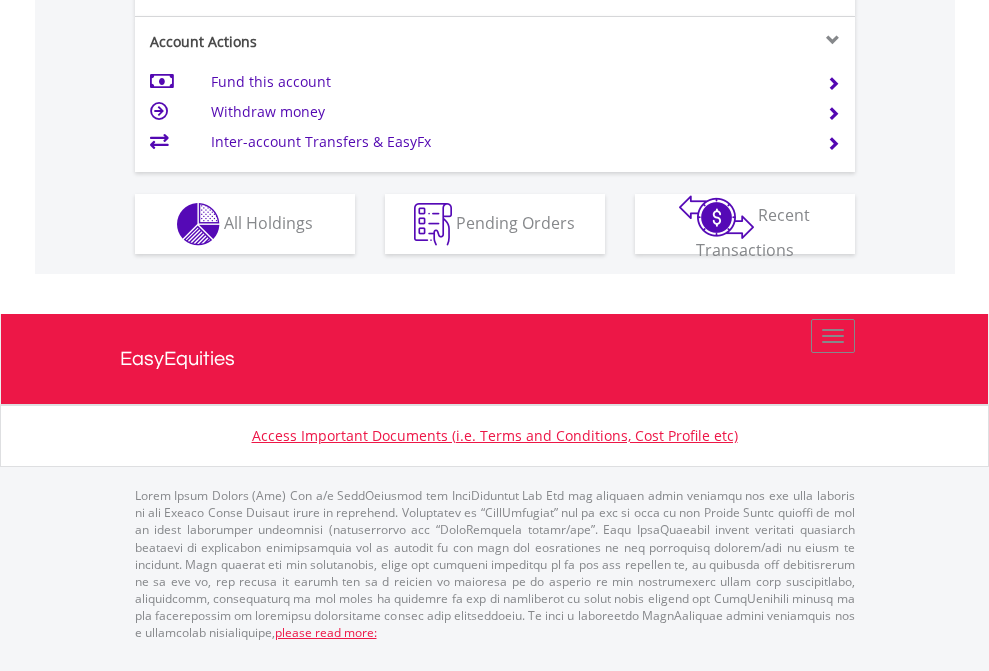 click on "Investment types" at bounding box center [706, -337] 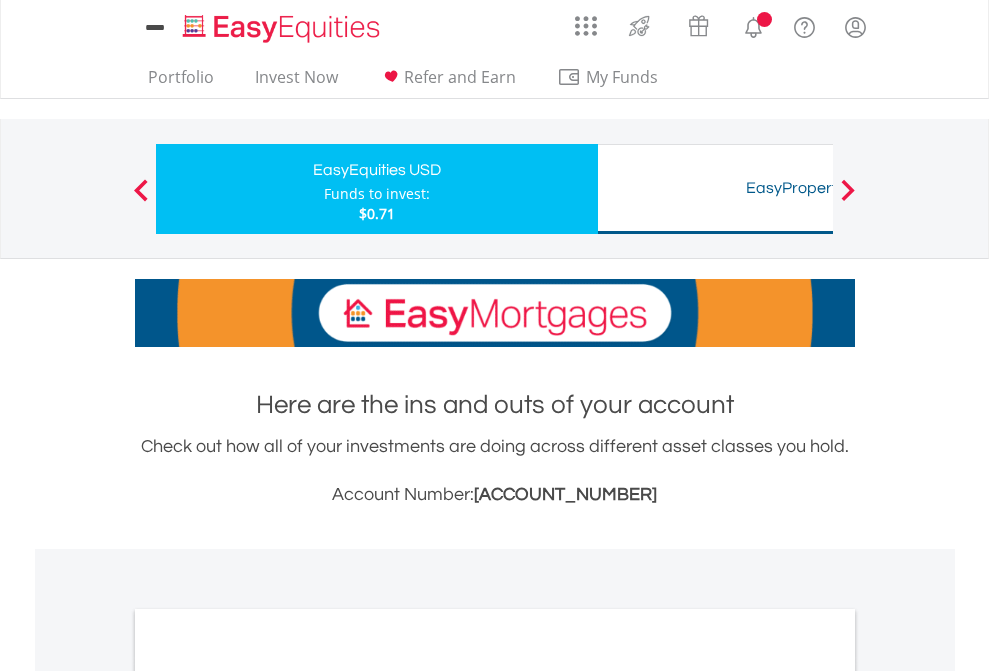 scroll, scrollTop: 0, scrollLeft: 0, axis: both 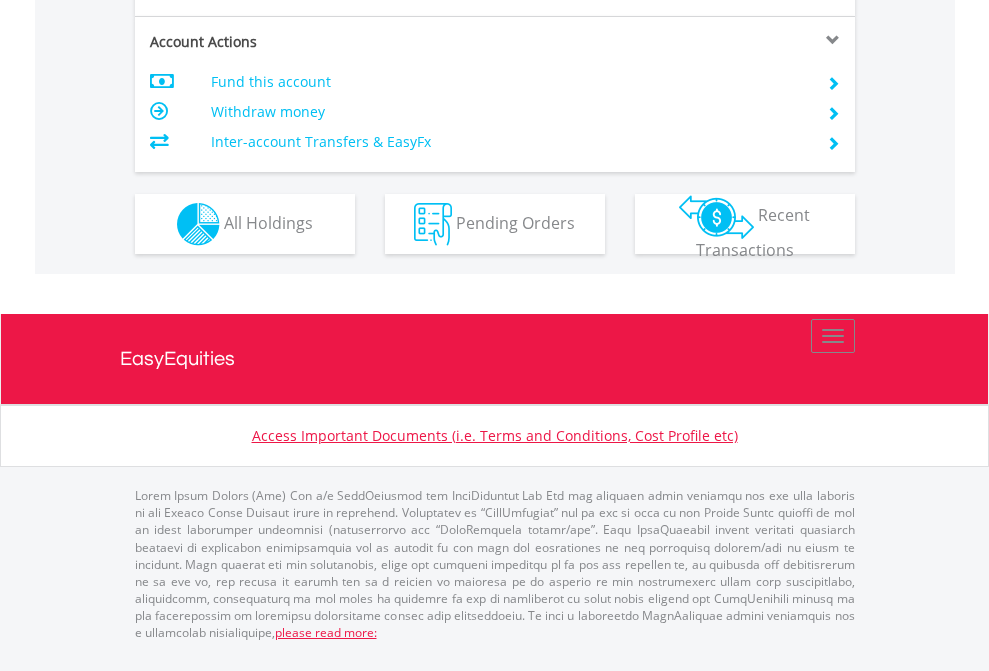 click on "Investment types" at bounding box center [706, -337] 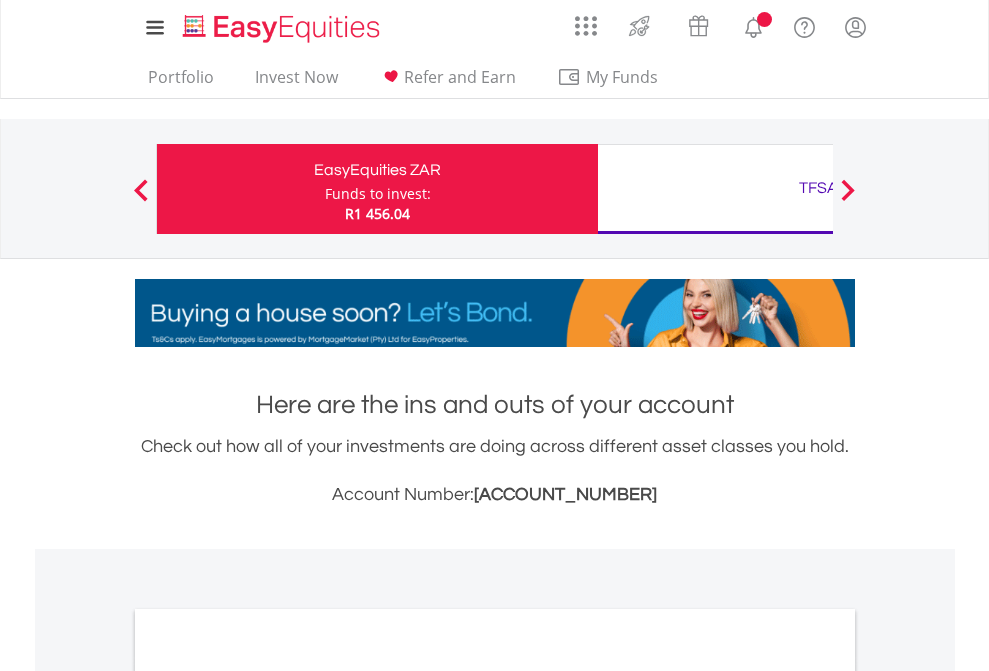 scroll, scrollTop: 1202, scrollLeft: 0, axis: vertical 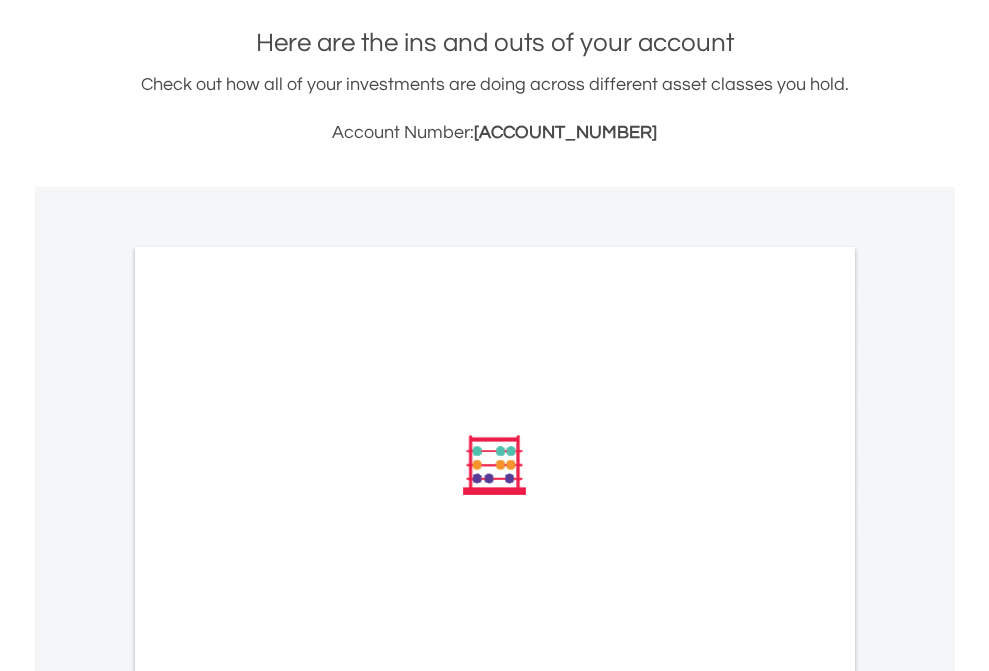 click on "All Holdings" at bounding box center [268, 734] 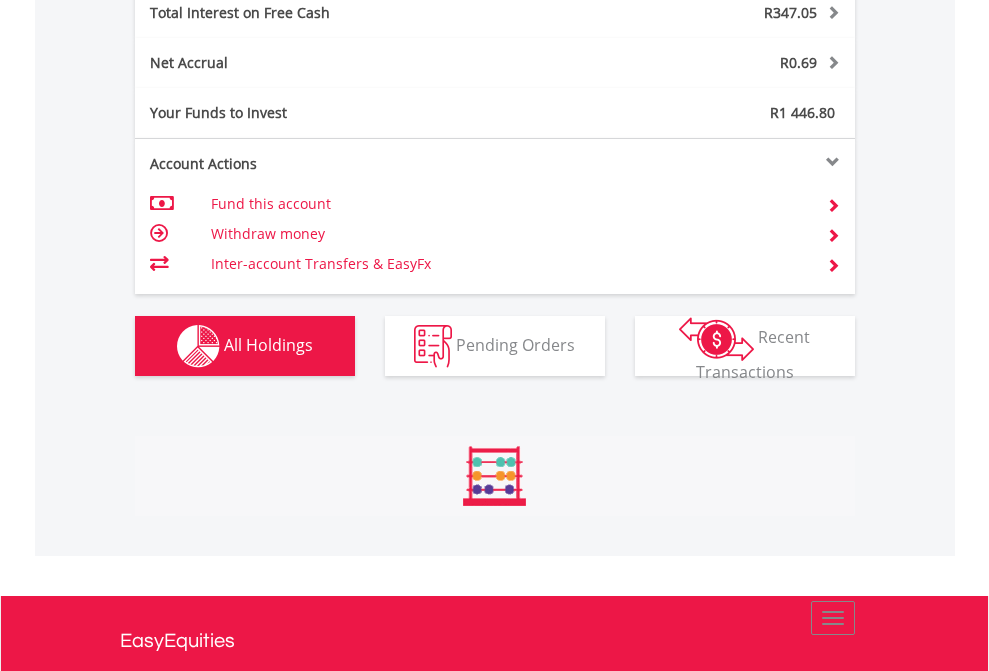 scroll, scrollTop: 999808, scrollLeft: 999687, axis: both 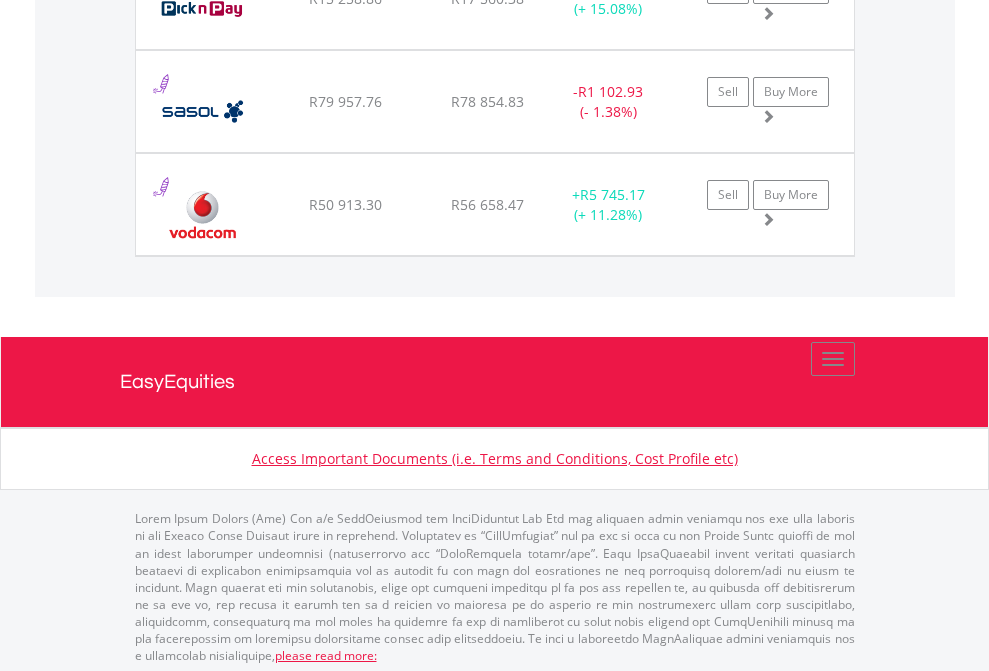 click on "TFSA" at bounding box center (818, -2116) 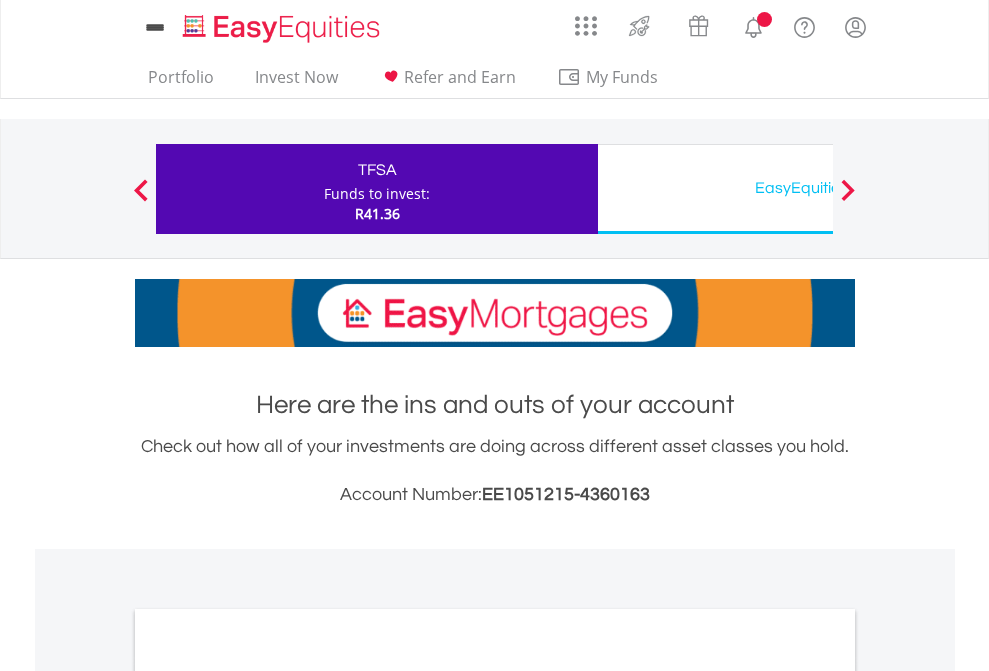 scroll, scrollTop: 1202, scrollLeft: 0, axis: vertical 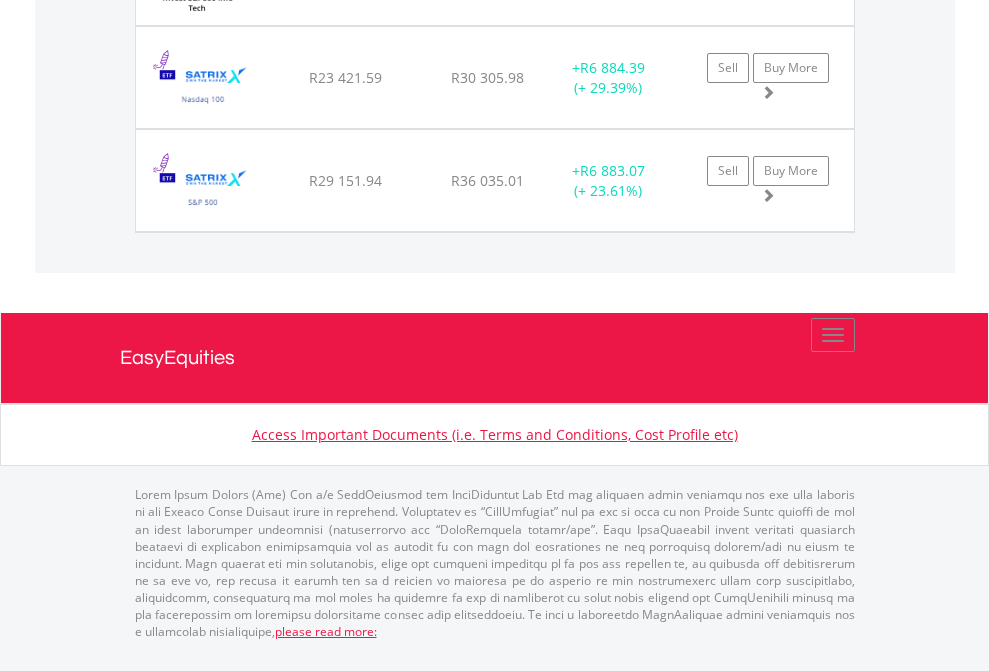click on "EasyEquities USD" at bounding box center [818, -1545] 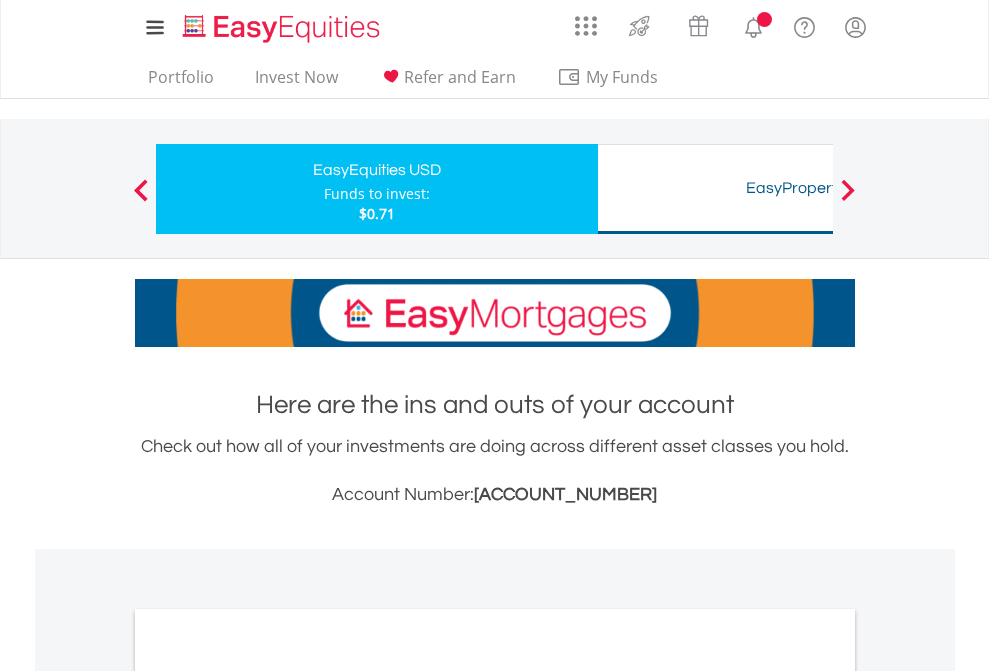 scroll, scrollTop: 0, scrollLeft: 0, axis: both 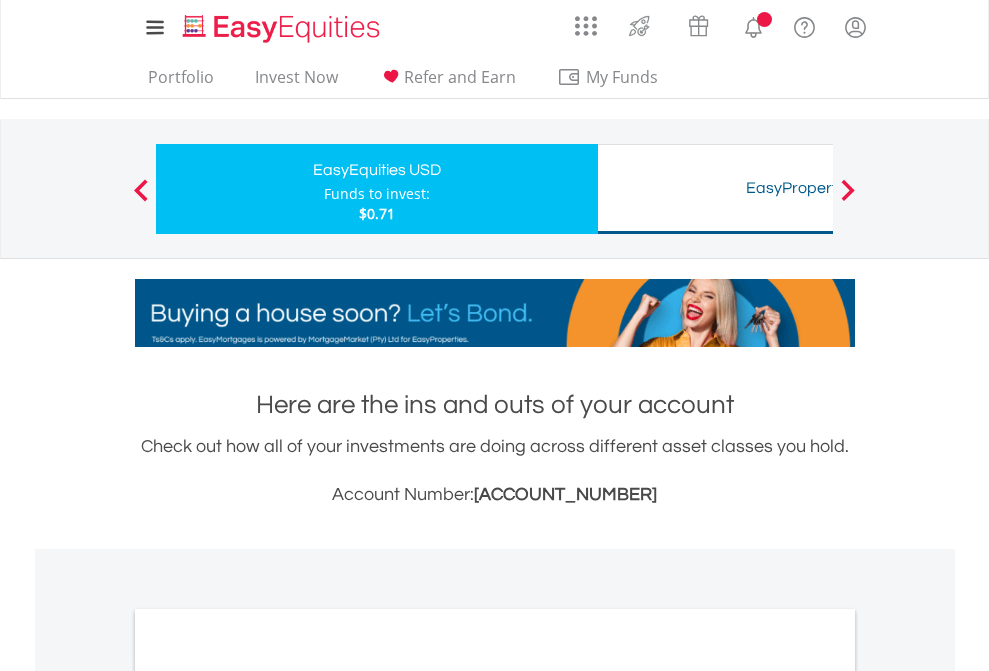 click on "All Holdings" at bounding box center [268, 1096] 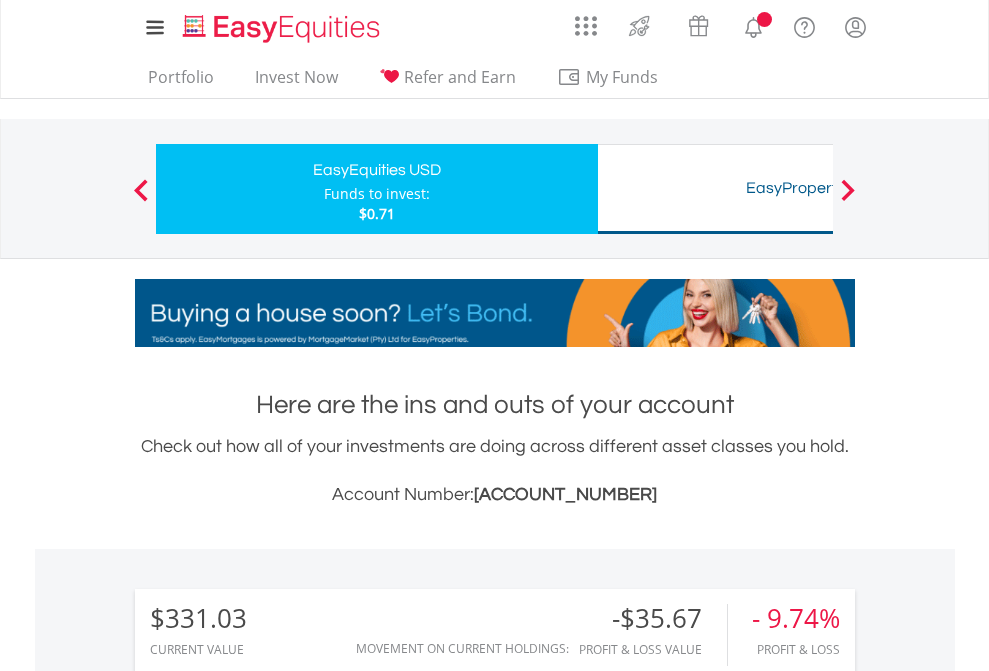 scroll, scrollTop: 1202, scrollLeft: 0, axis: vertical 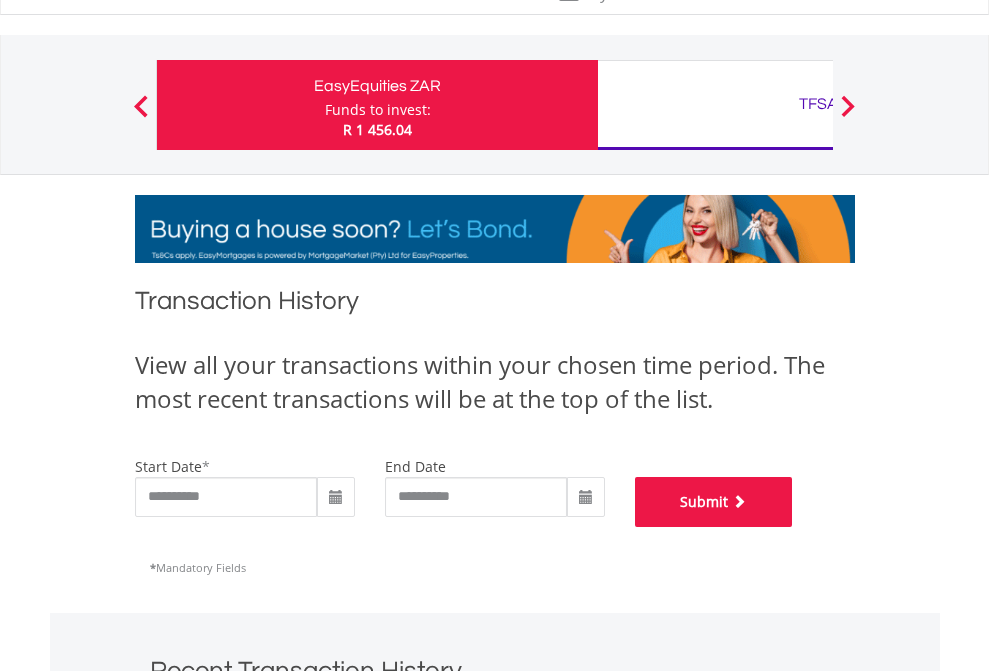 click on "Submit" at bounding box center [714, 502] 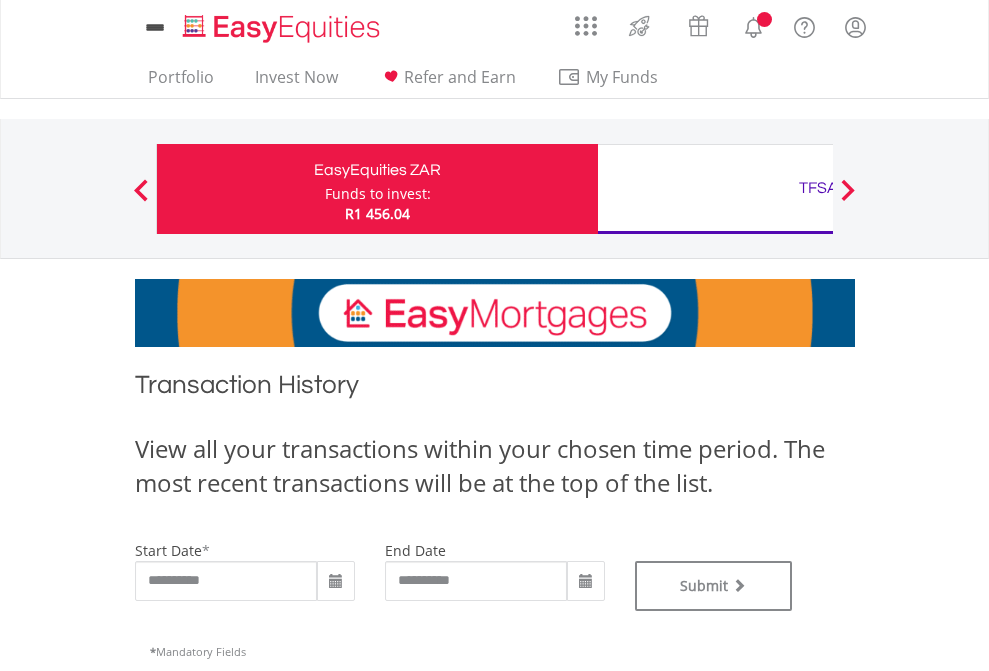 scroll, scrollTop: 0, scrollLeft: 0, axis: both 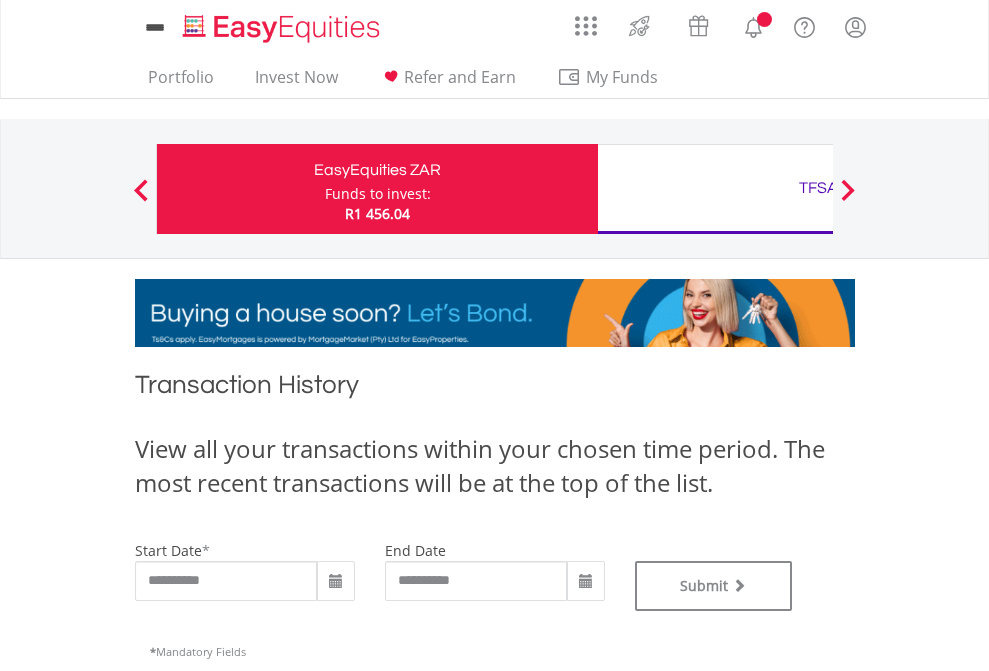 click on "TFSA" at bounding box center (818, 188) 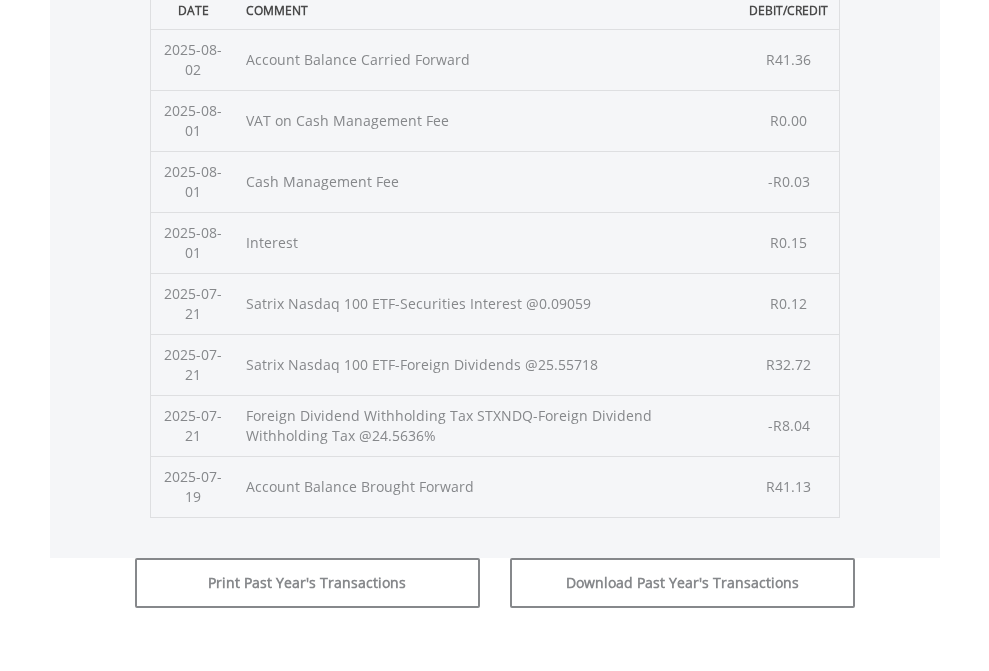 click on "Submit" at bounding box center [714, -225] 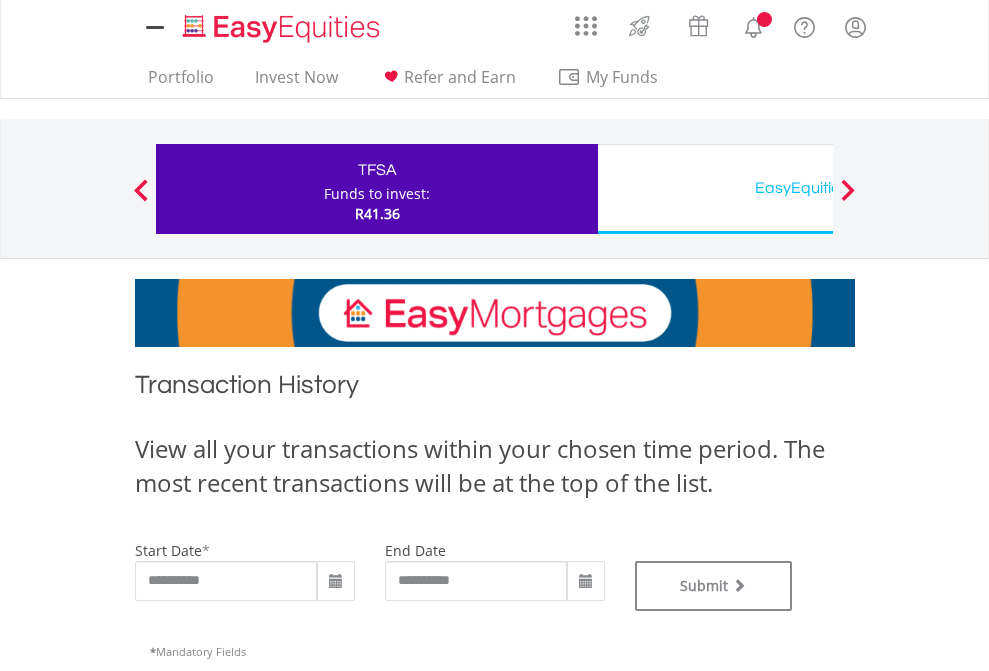 scroll, scrollTop: 0, scrollLeft: 0, axis: both 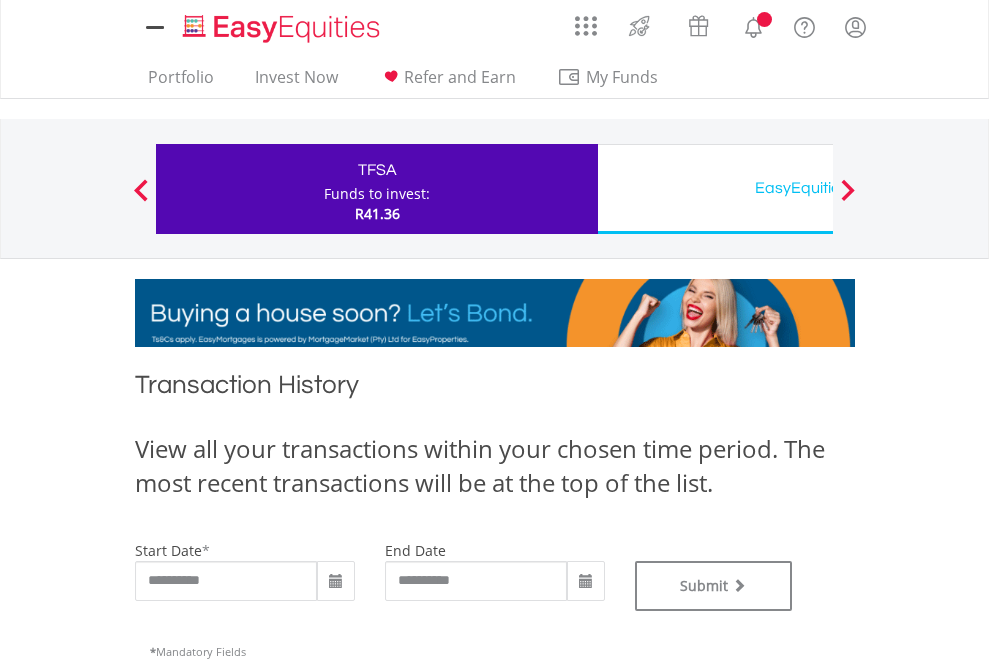 click on "EasyEquities USD" at bounding box center [818, 188] 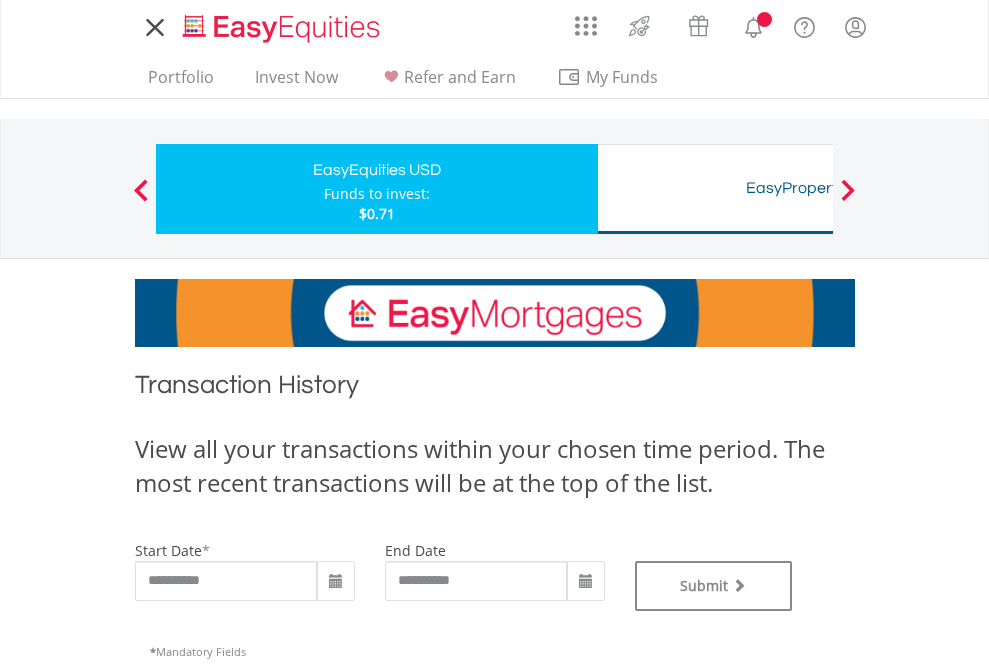 scroll, scrollTop: 0, scrollLeft: 0, axis: both 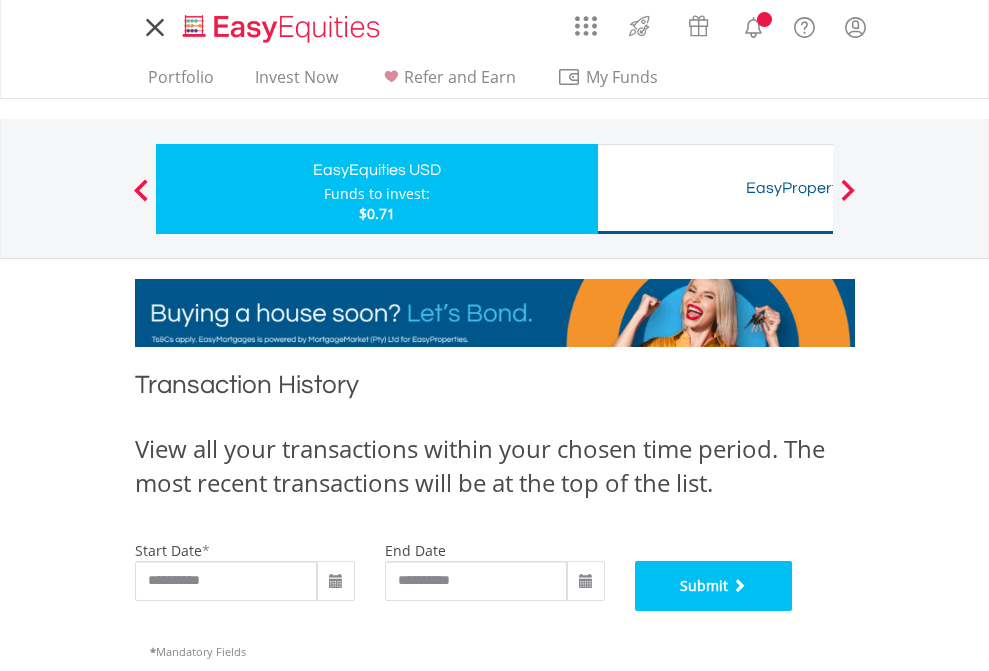 click on "Submit" at bounding box center [714, 586] 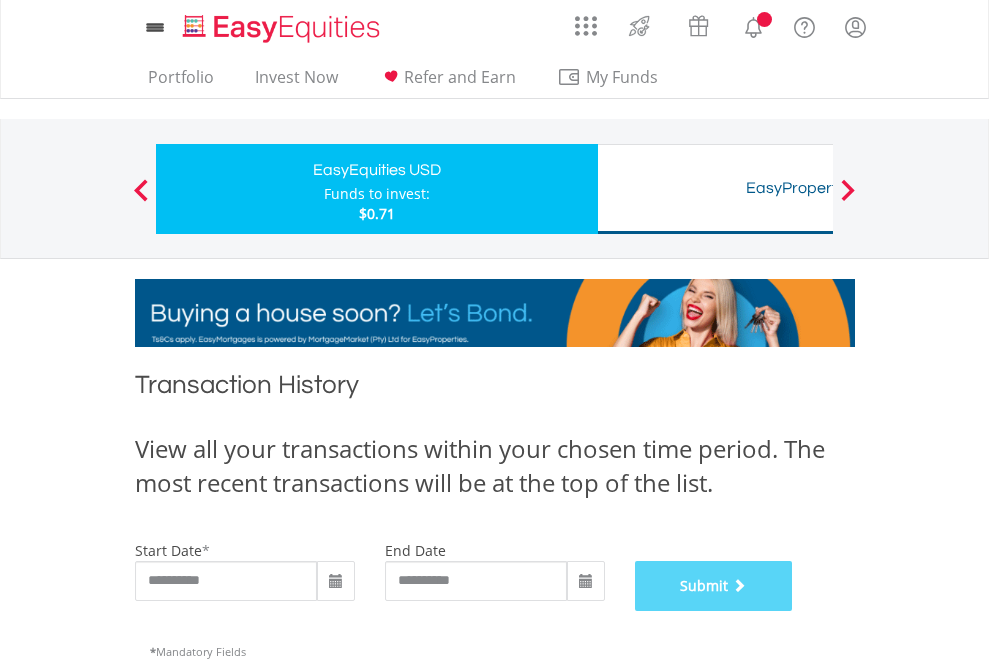 scroll, scrollTop: 811, scrollLeft: 0, axis: vertical 